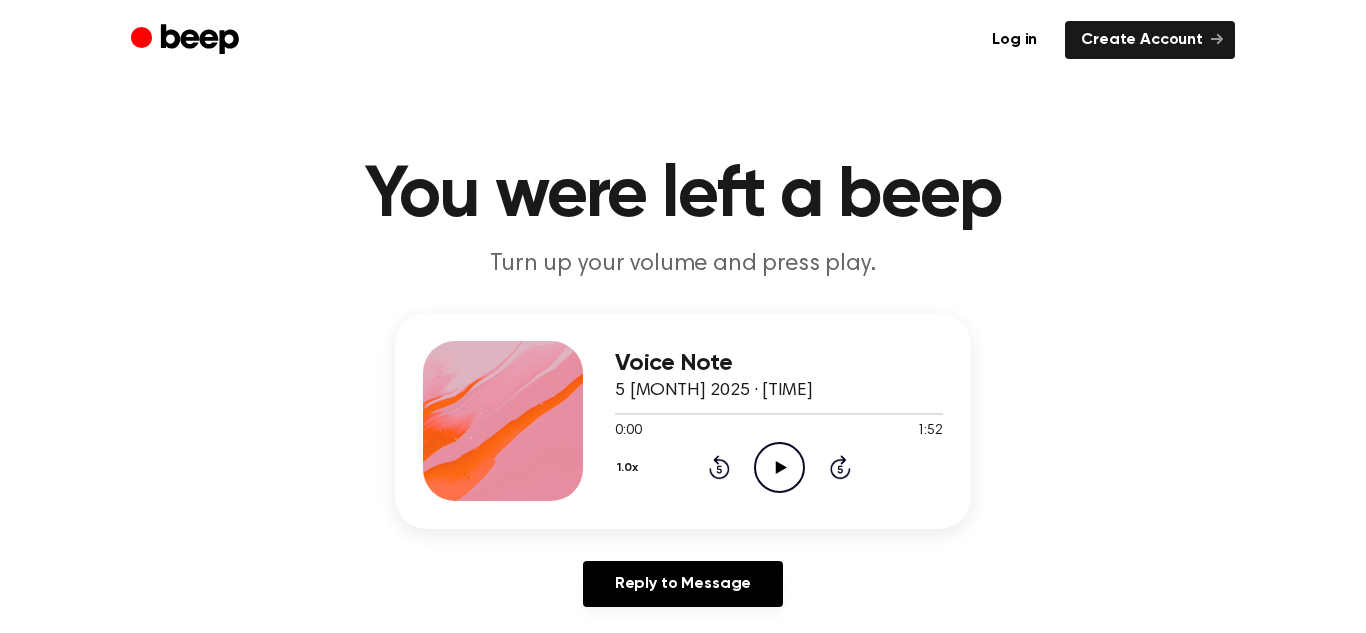 scroll, scrollTop: 0, scrollLeft: 0, axis: both 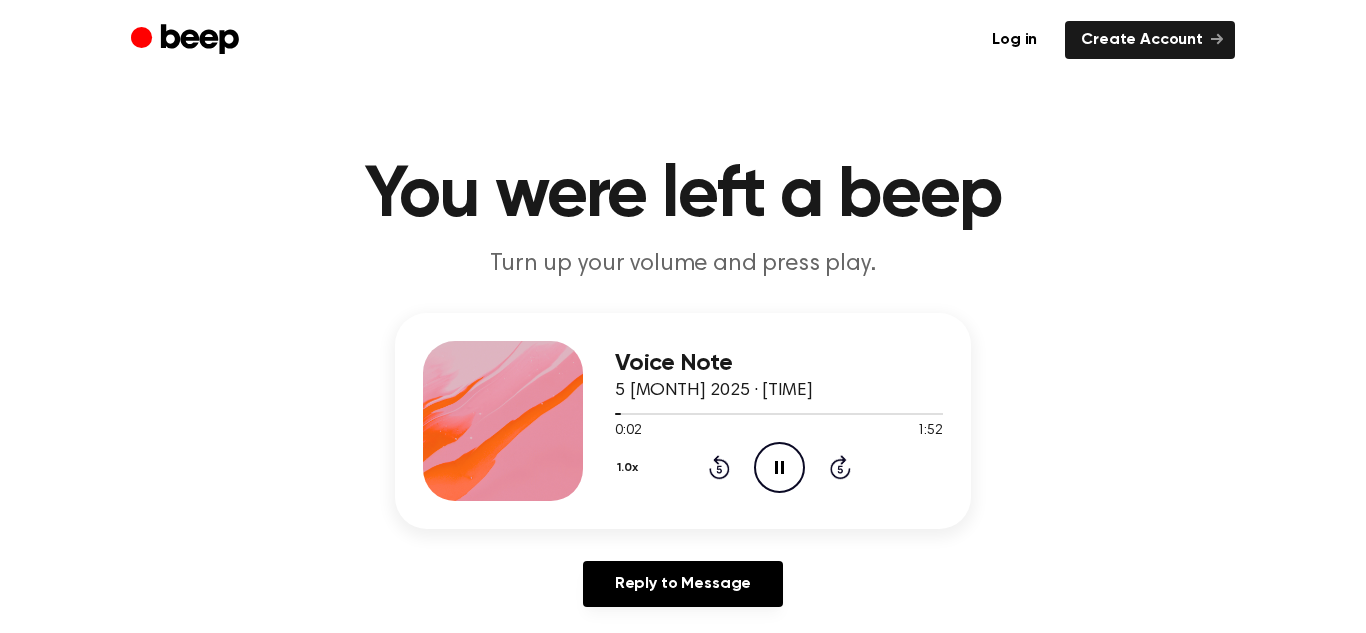 click on "Pause Audio" 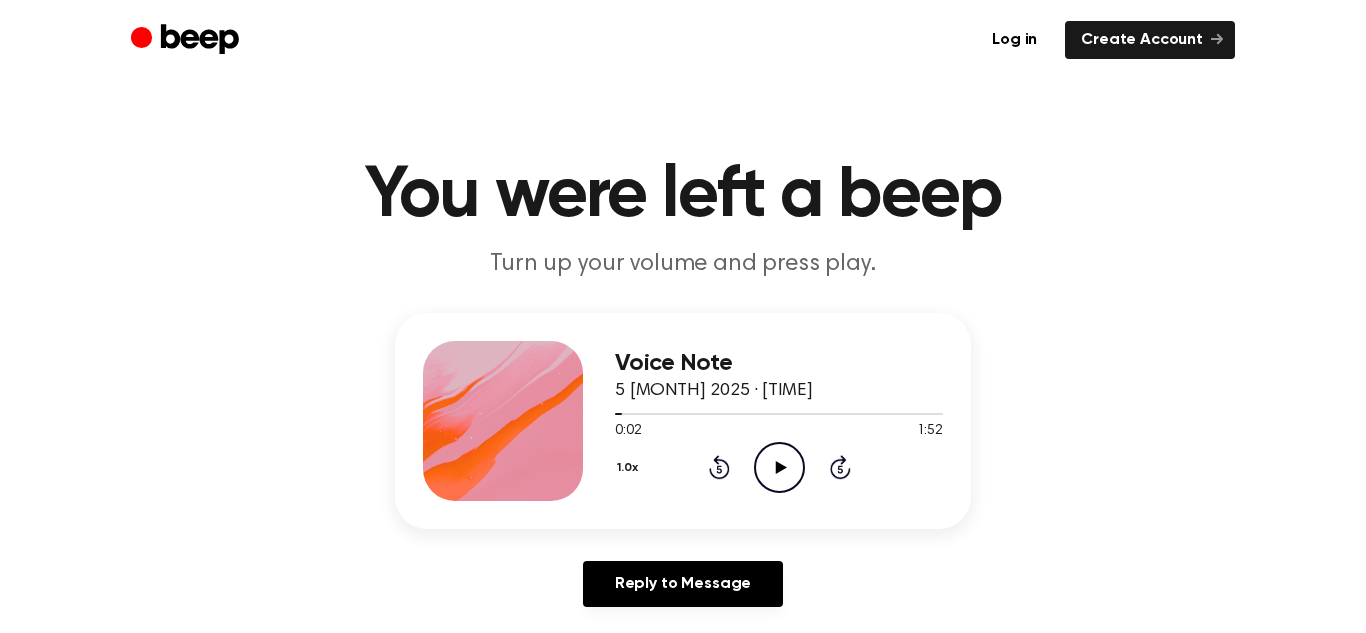 click on "Play Audio" 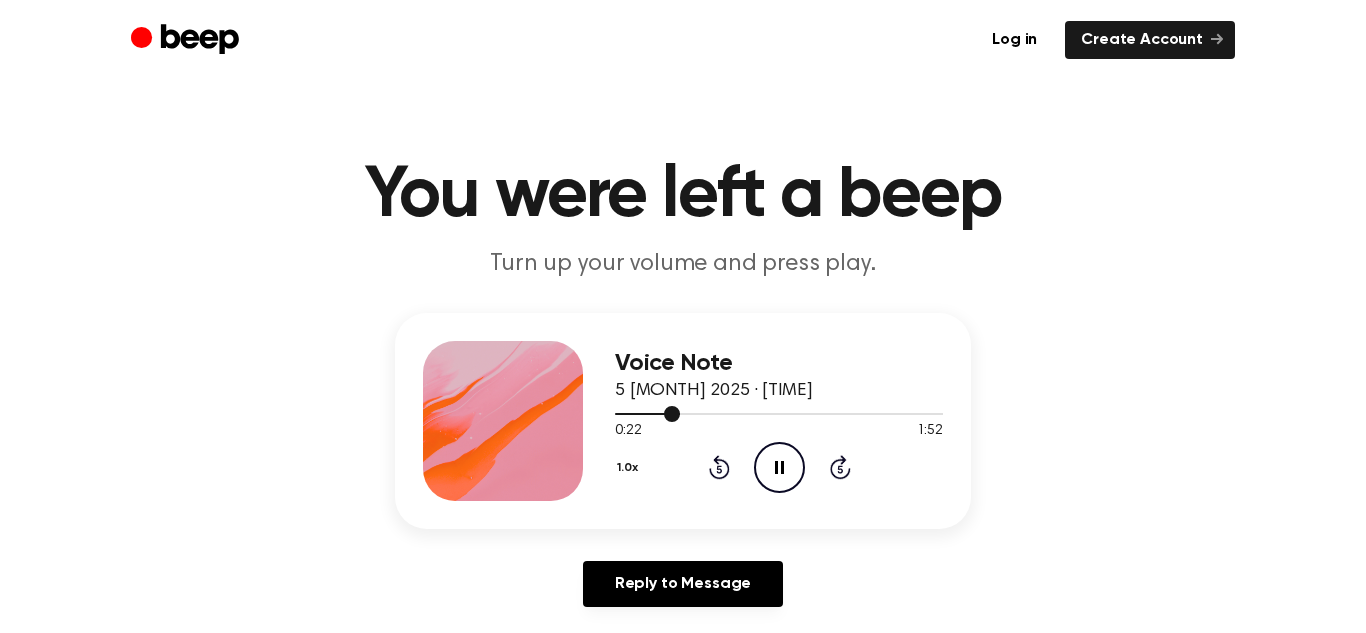click at bounding box center (647, 414) 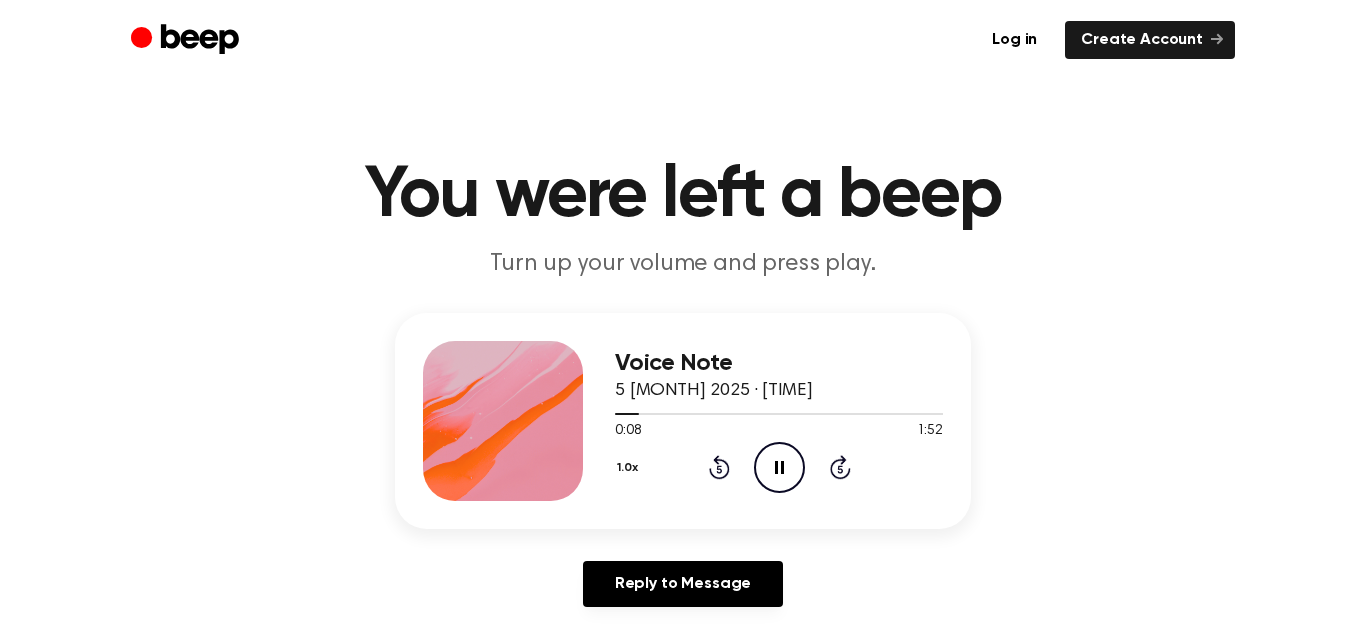 click on "Voice Note 5 June 2025 · 17:09 0:08 1:52 Your browser does not support the [object Object] element. 1.0x Rewind 5 seconds Pause Audio Skip 5 seconds Reply to Message" at bounding box center [683, 468] 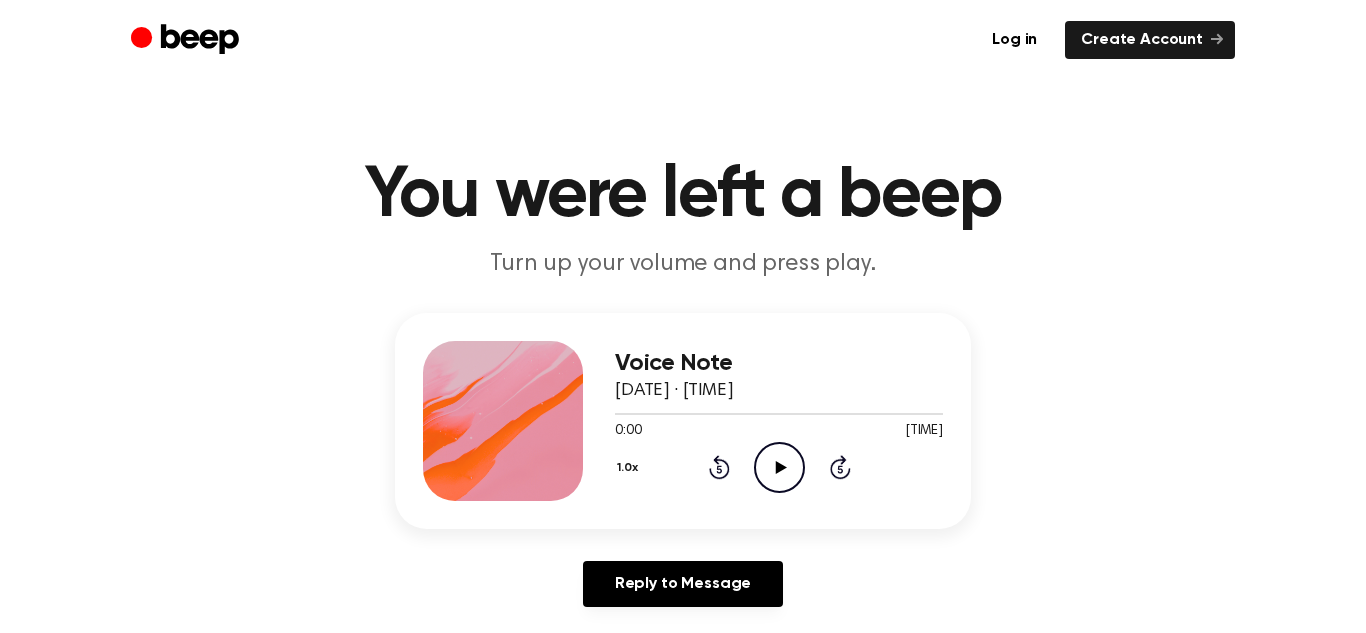 scroll, scrollTop: 0, scrollLeft: 0, axis: both 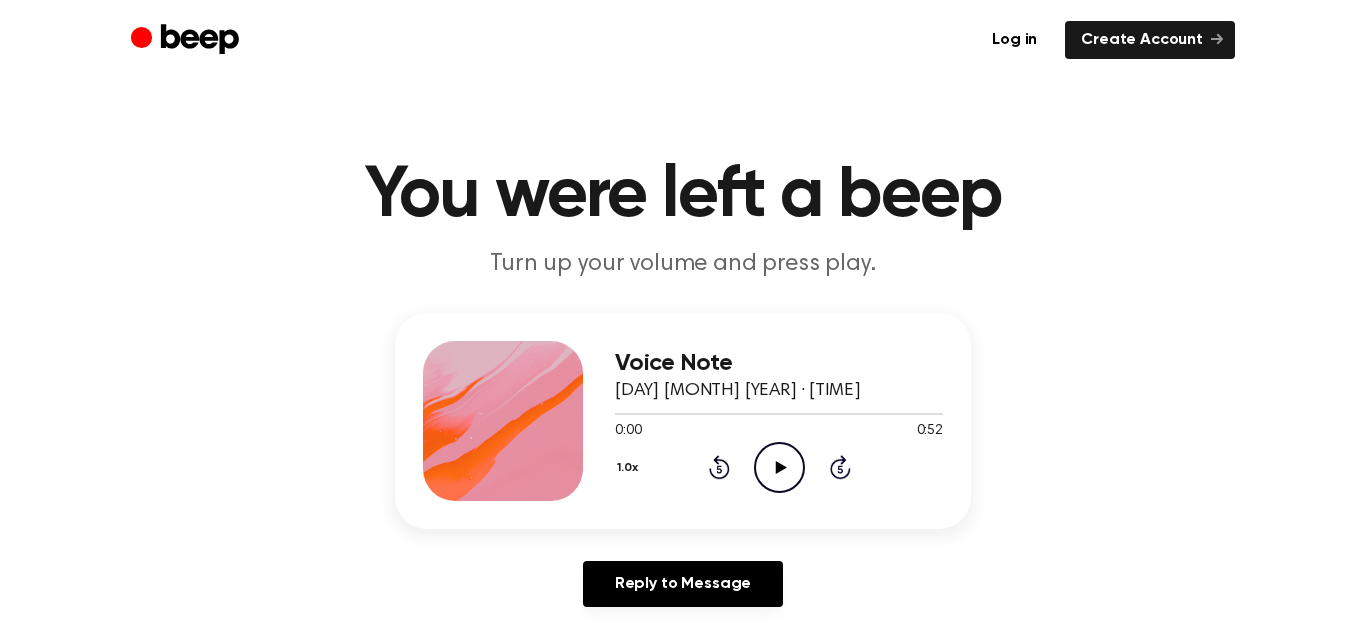 click on "Play Audio" 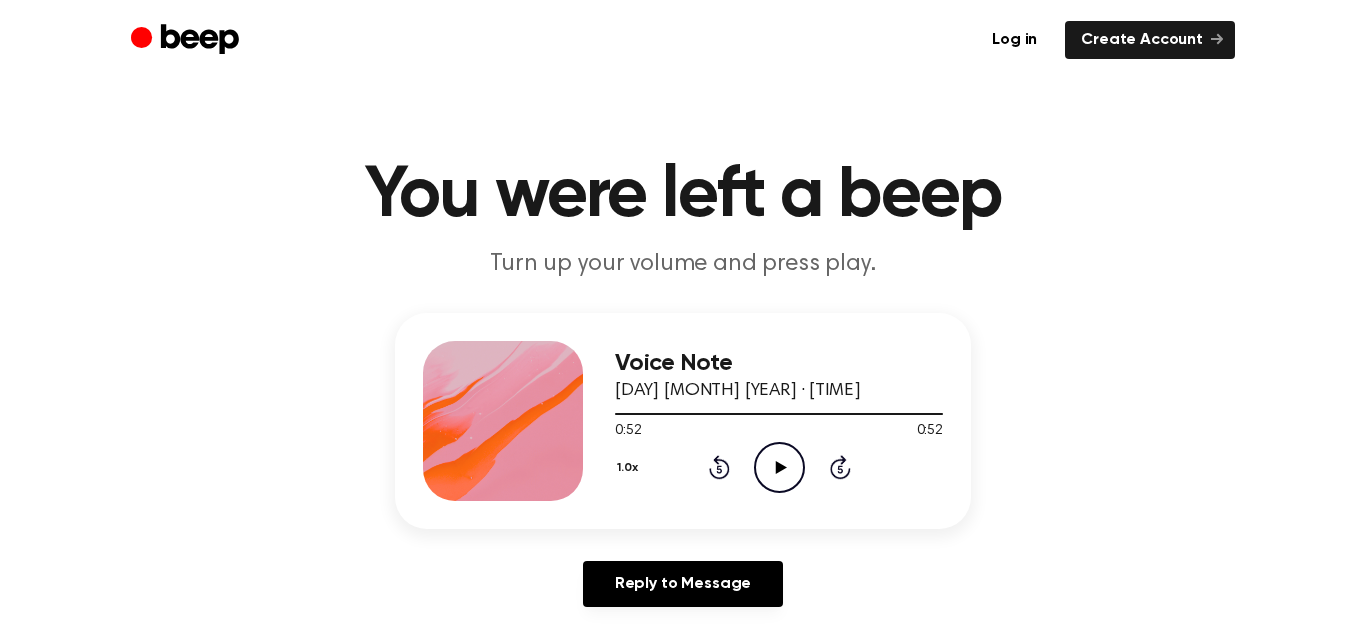 click on "Play Audio" 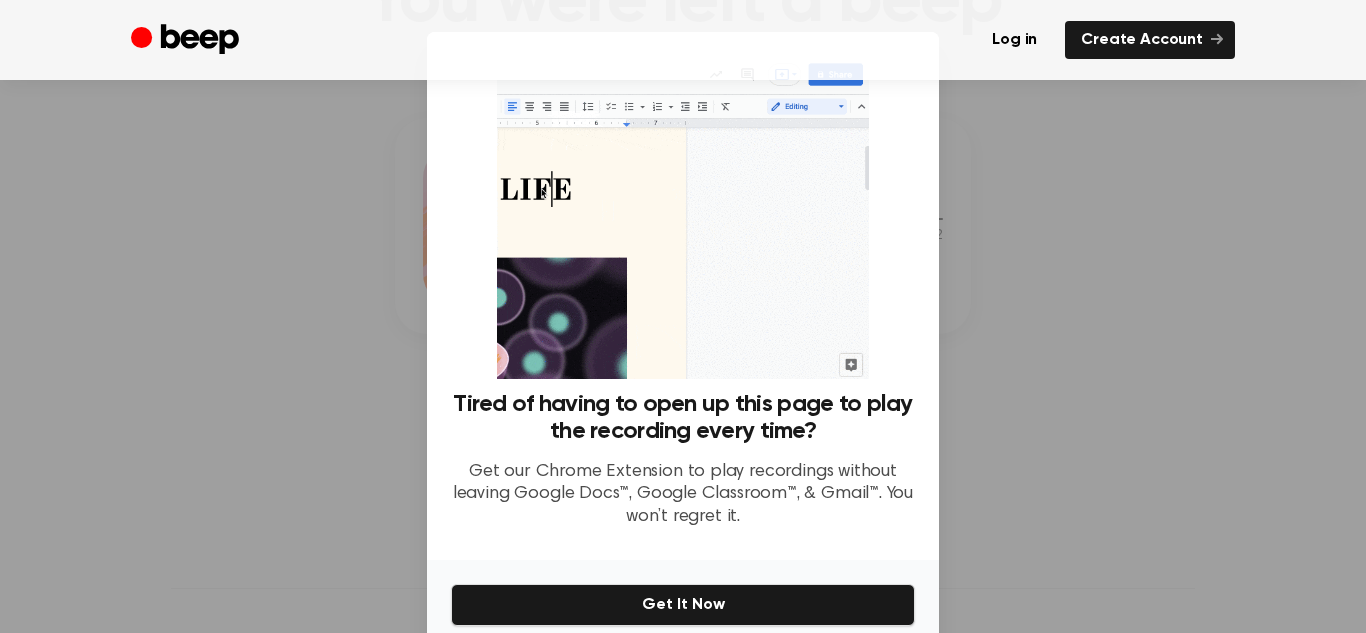 scroll, scrollTop: 190, scrollLeft: 0, axis: vertical 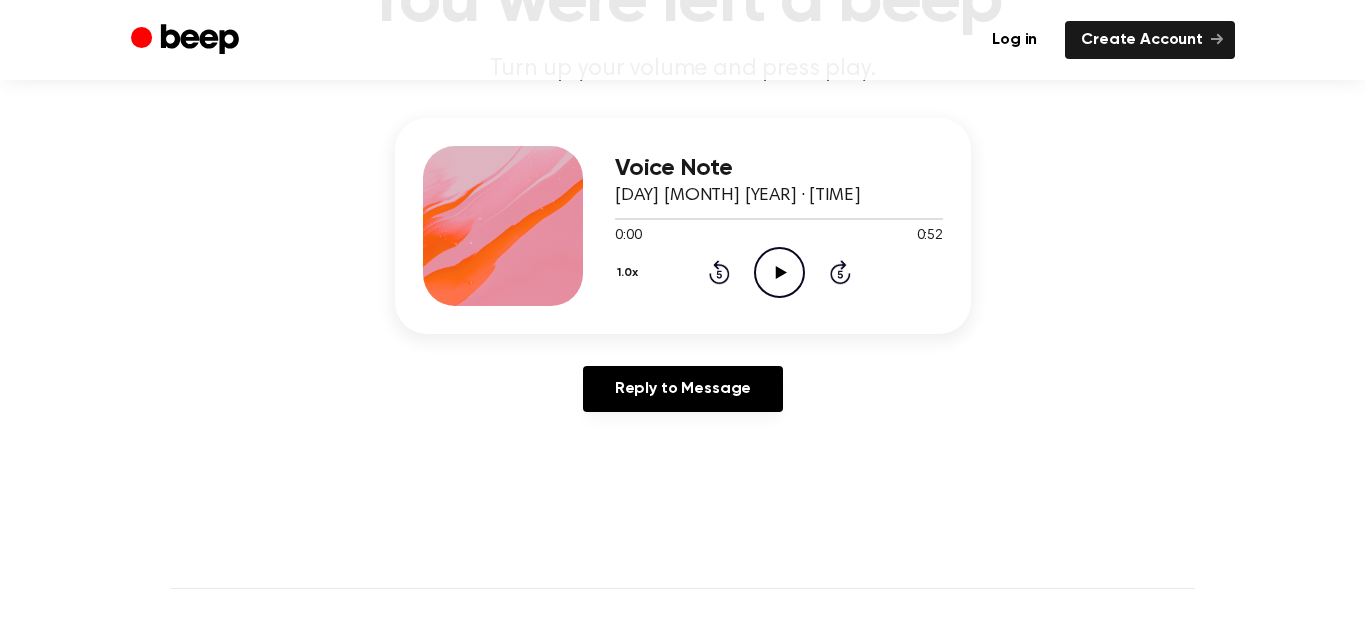 click 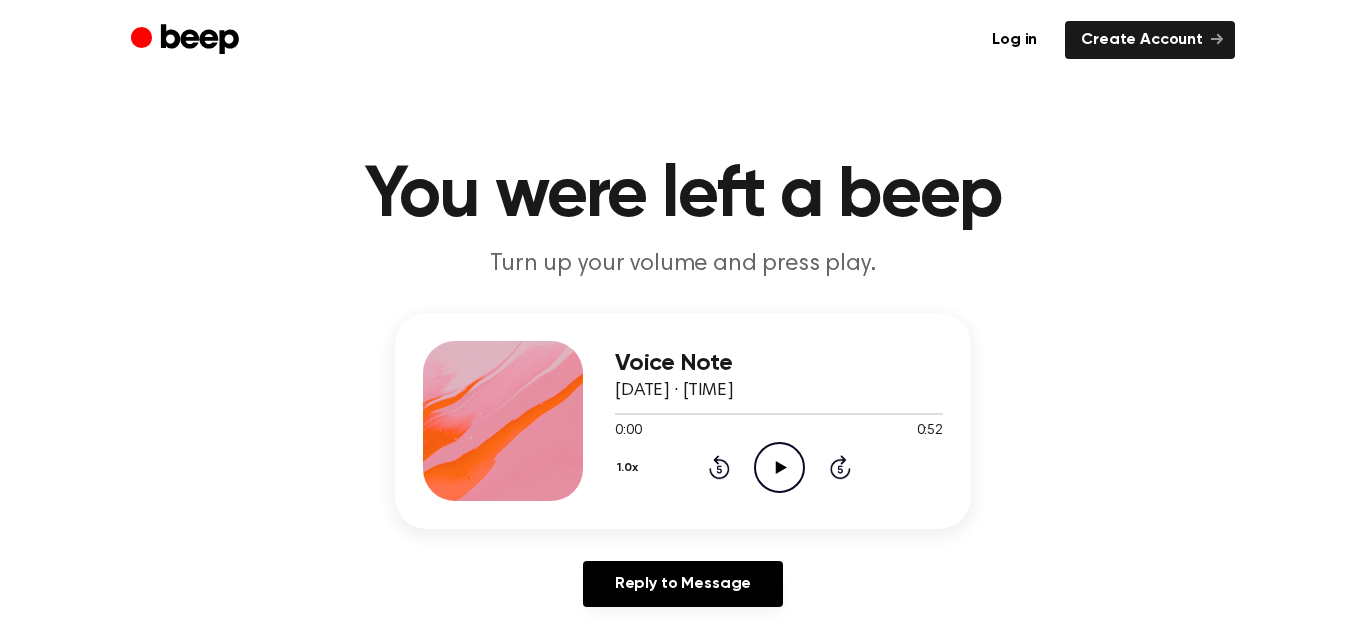 scroll, scrollTop: 0, scrollLeft: 0, axis: both 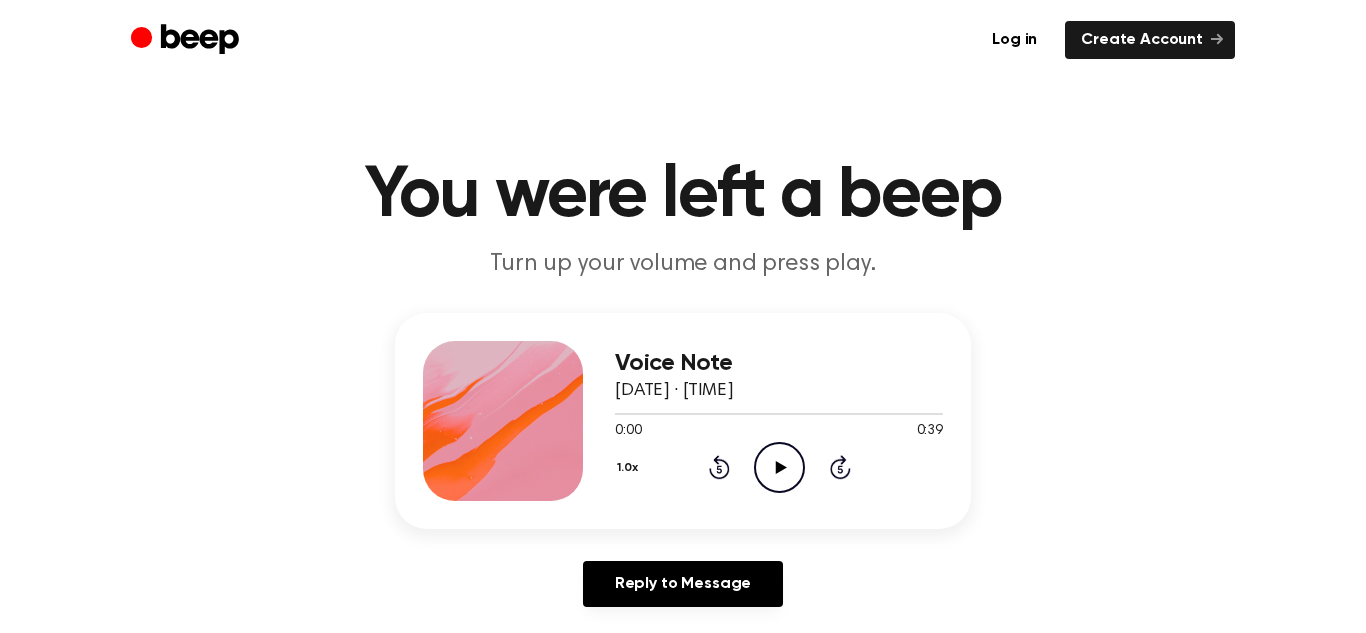click on "Play Audio" 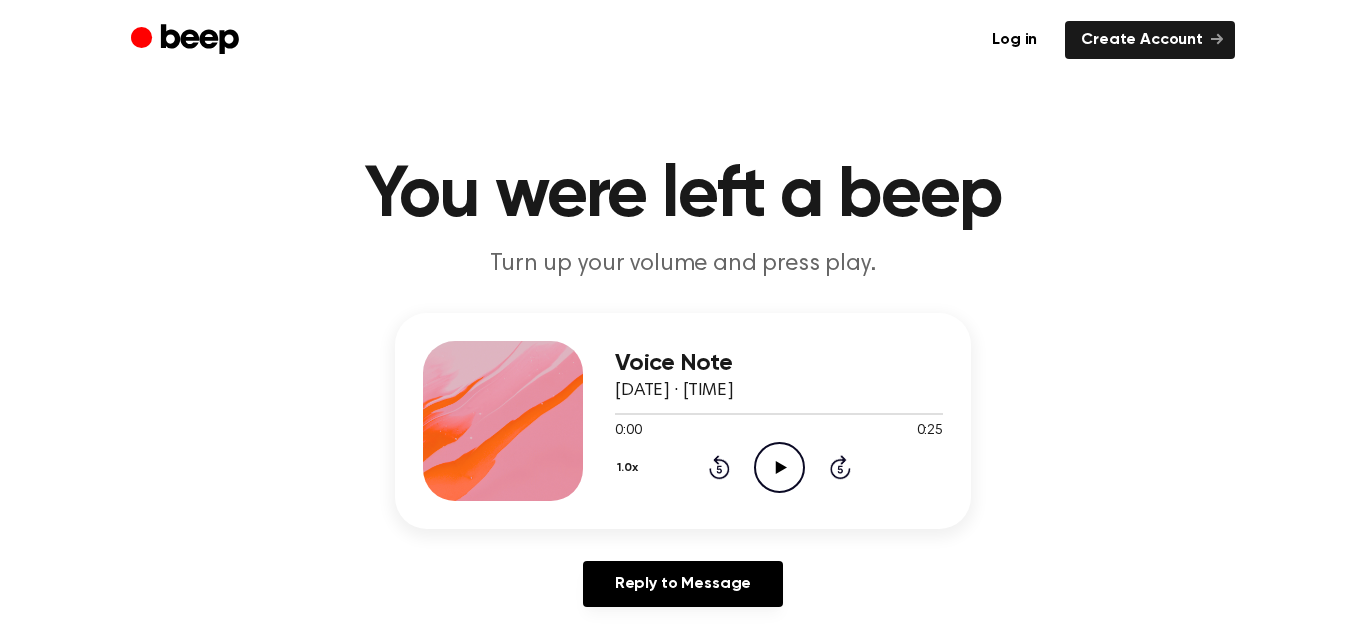 scroll, scrollTop: 0, scrollLeft: 0, axis: both 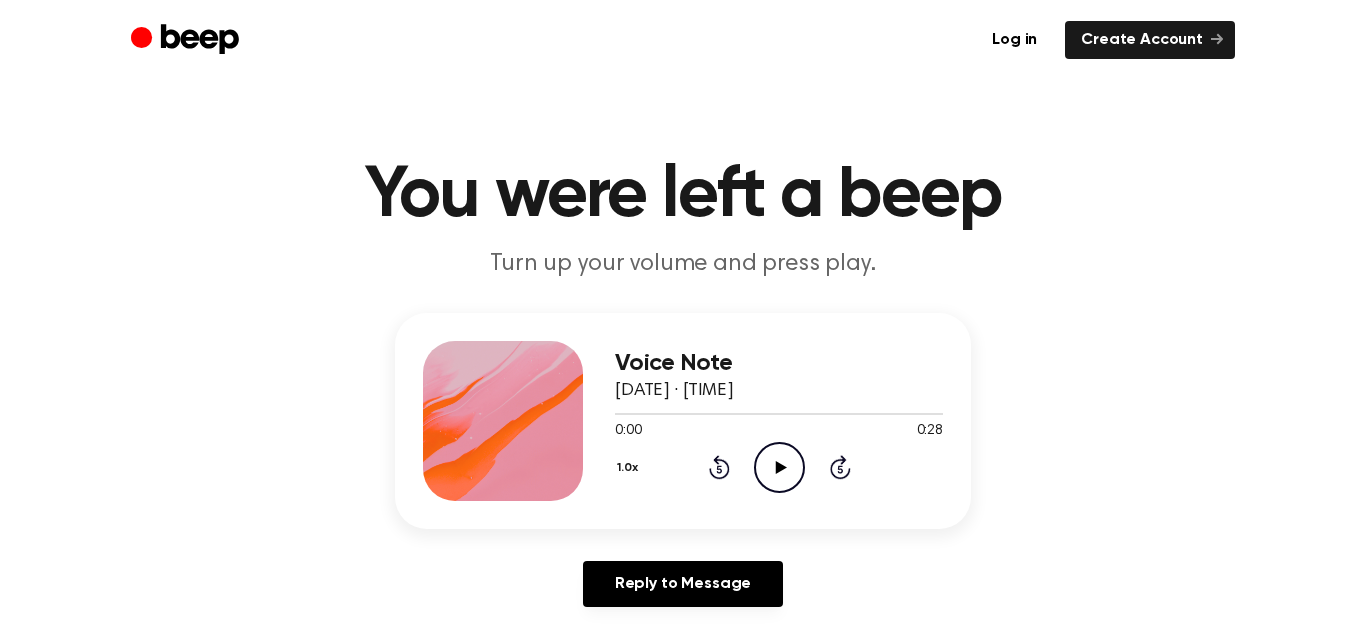 click on "Play Audio" 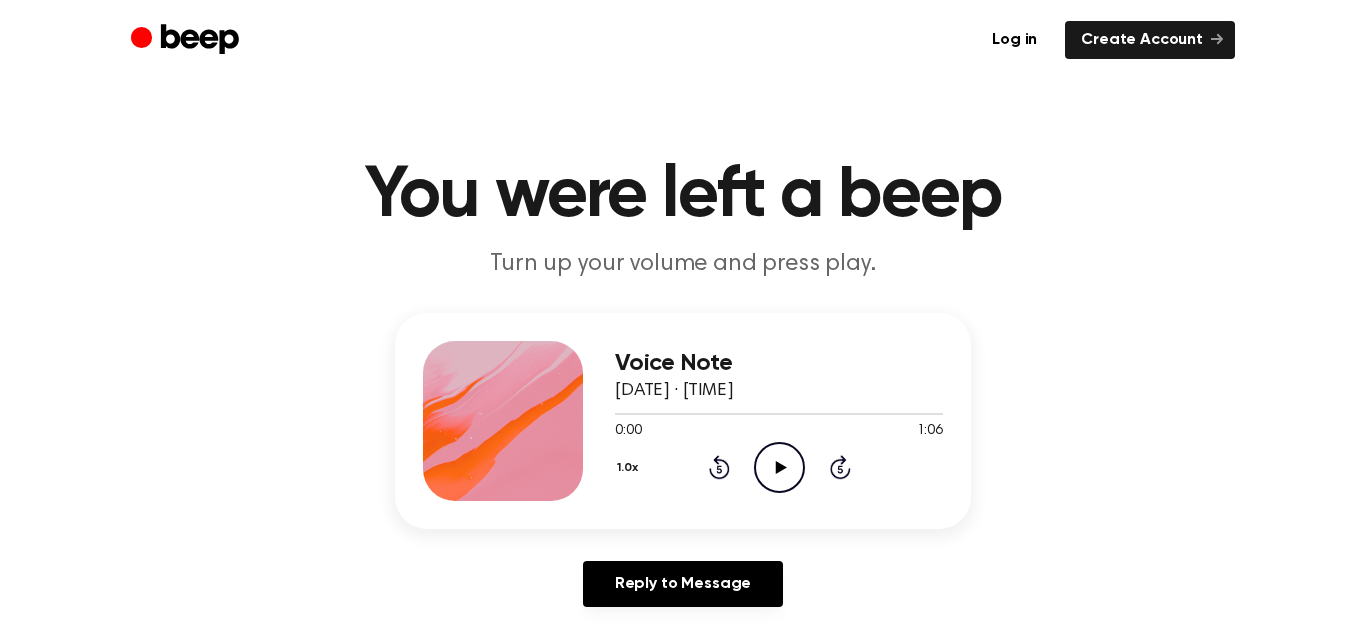 scroll, scrollTop: 0, scrollLeft: 0, axis: both 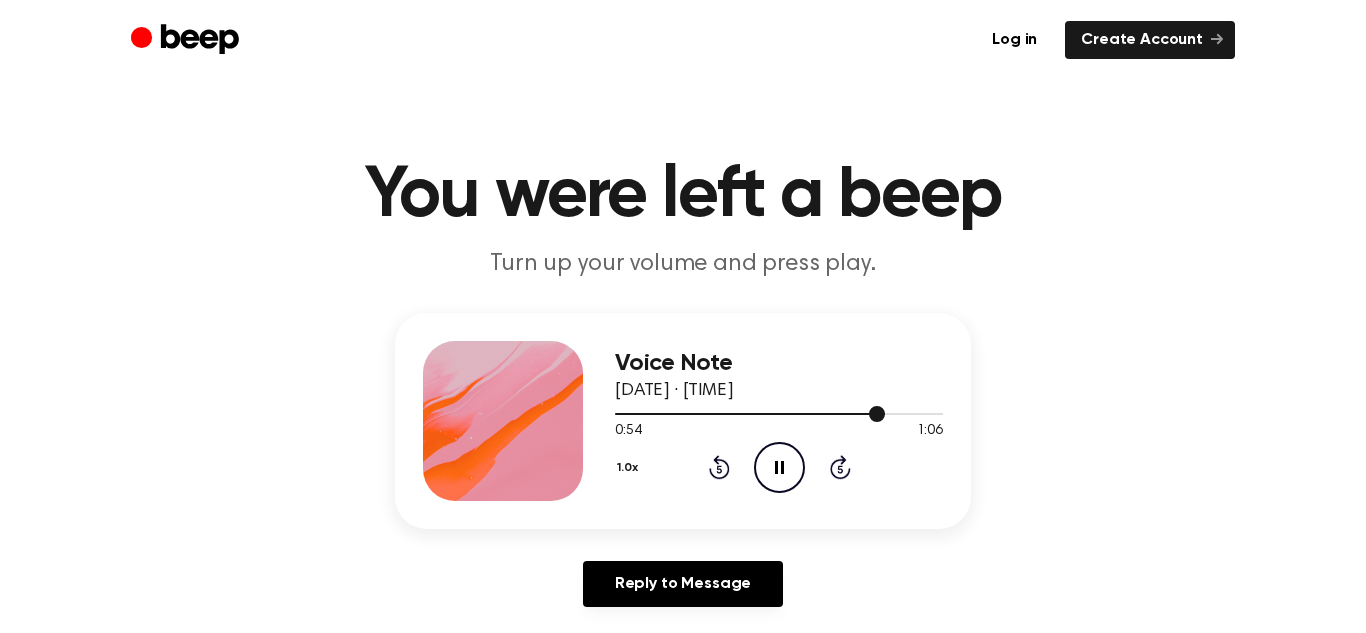 click at bounding box center (750, 414) 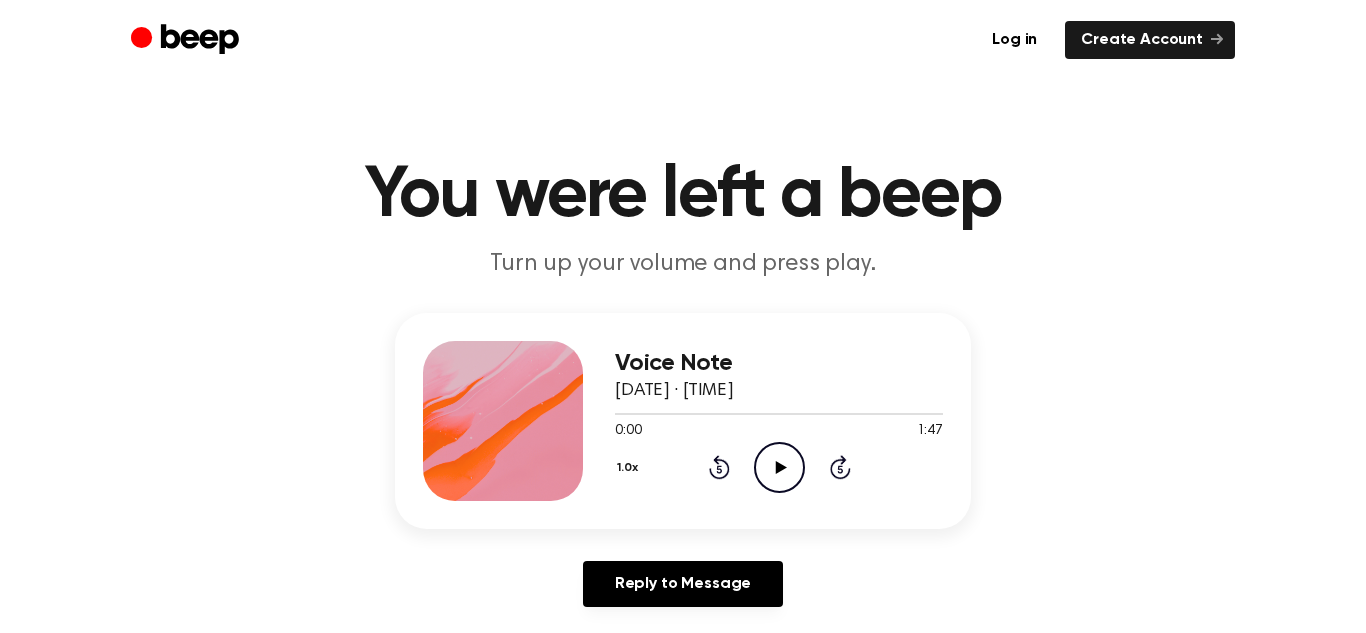 scroll, scrollTop: 0, scrollLeft: 0, axis: both 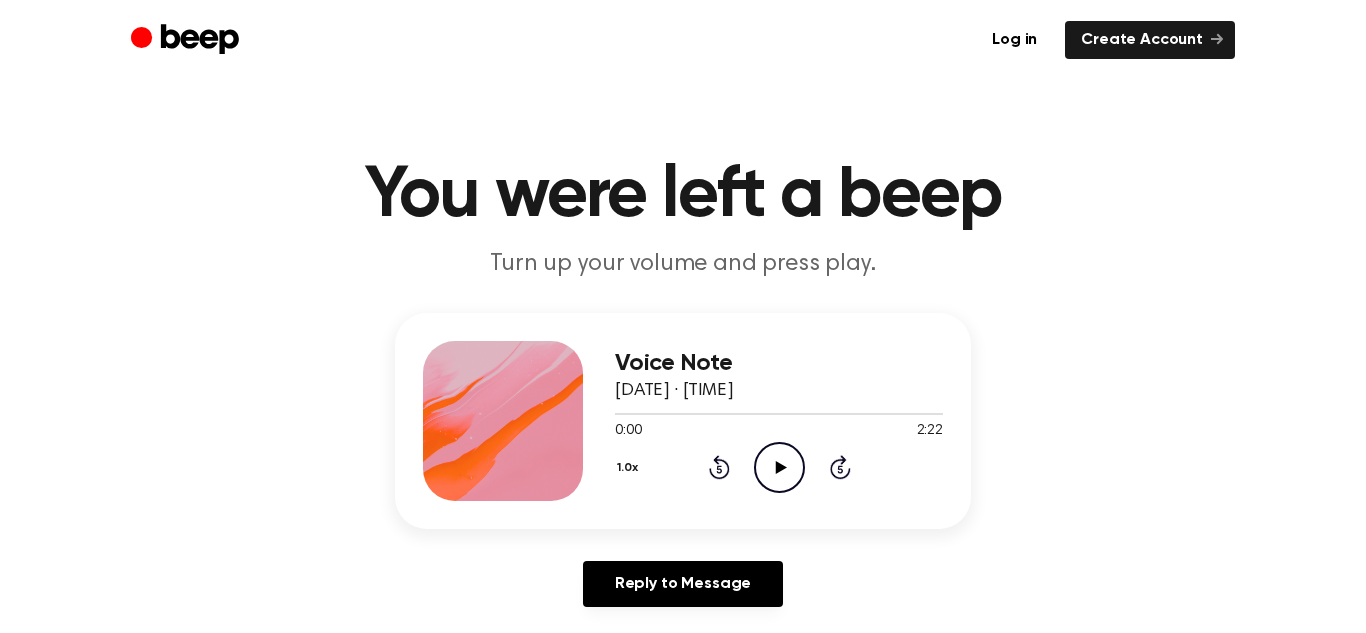 click 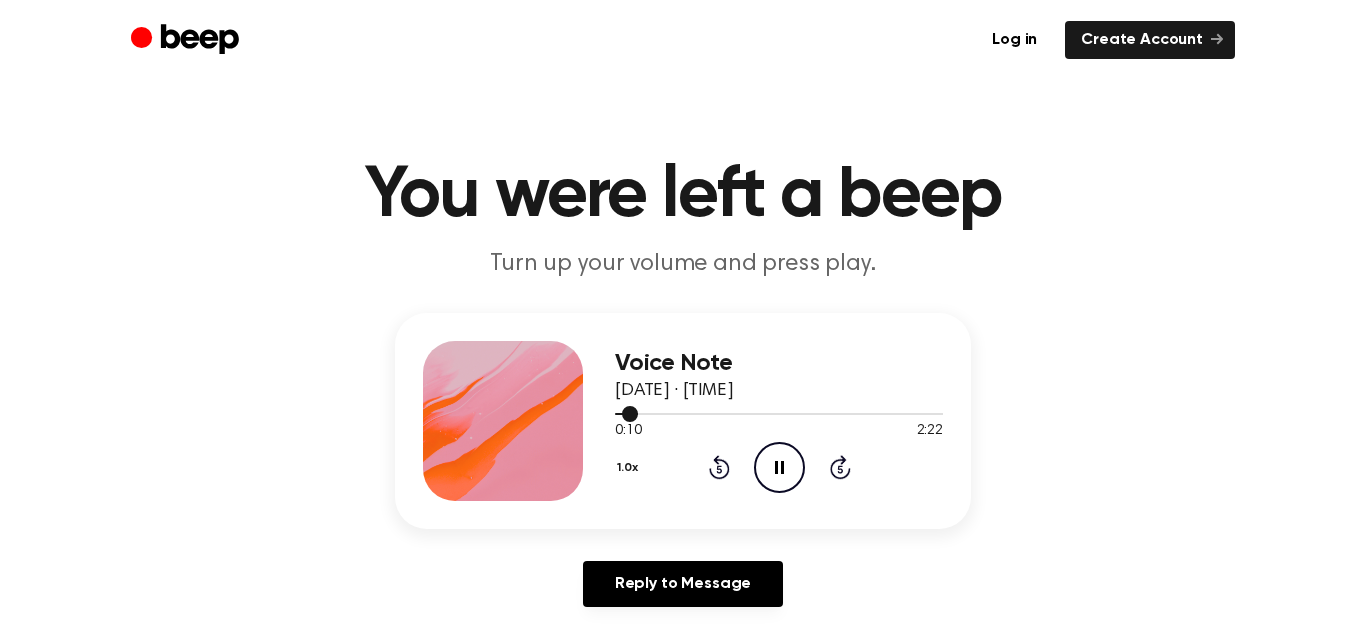 click at bounding box center [779, 414] 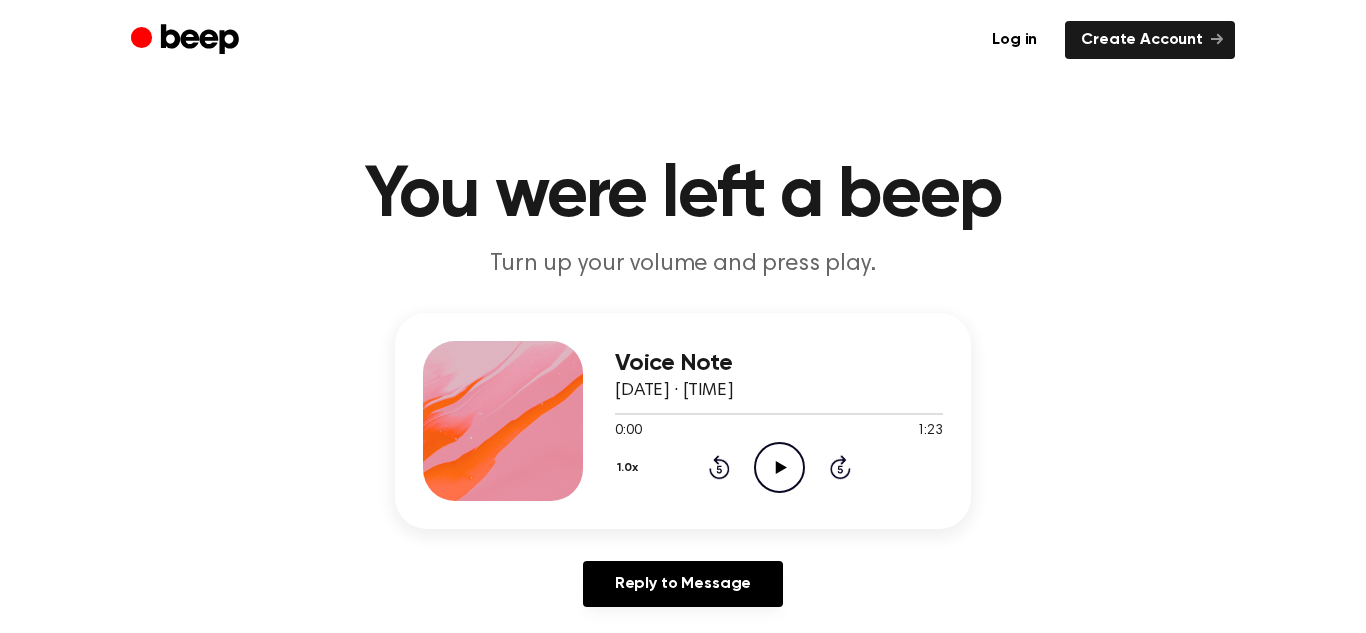 scroll, scrollTop: 0, scrollLeft: 0, axis: both 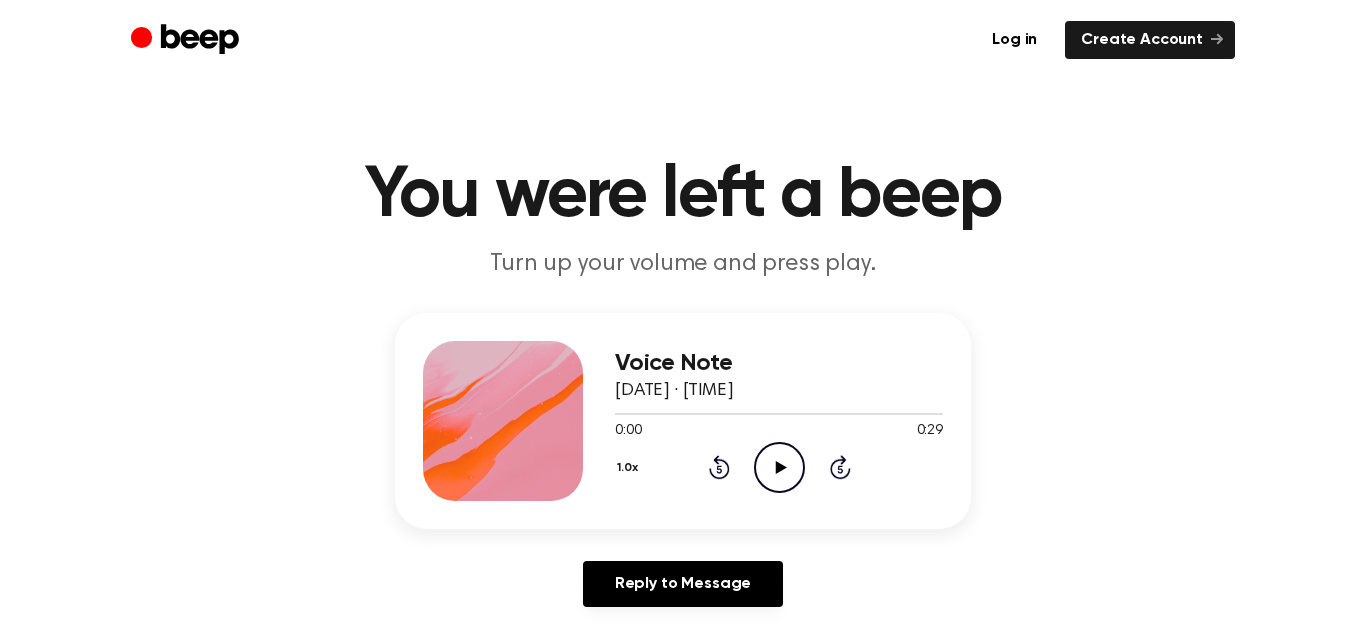 click on "Play Audio" 